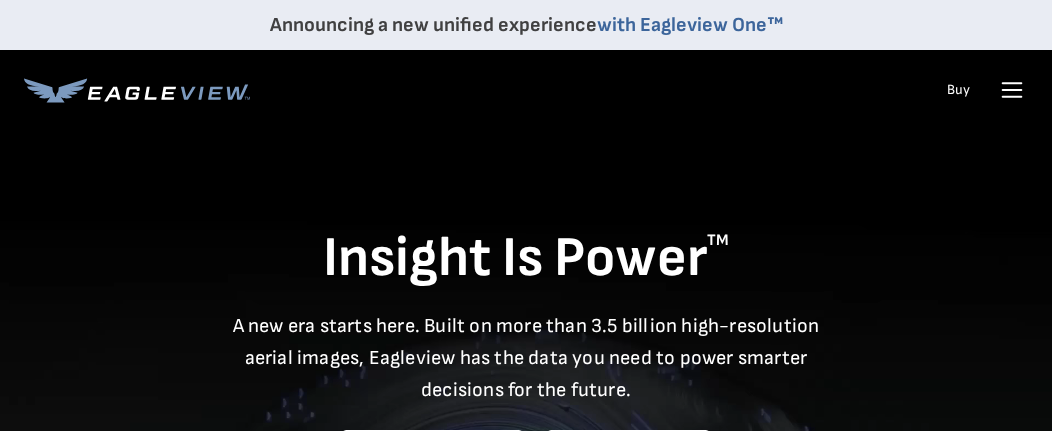 scroll, scrollTop: 0, scrollLeft: 0, axis: both 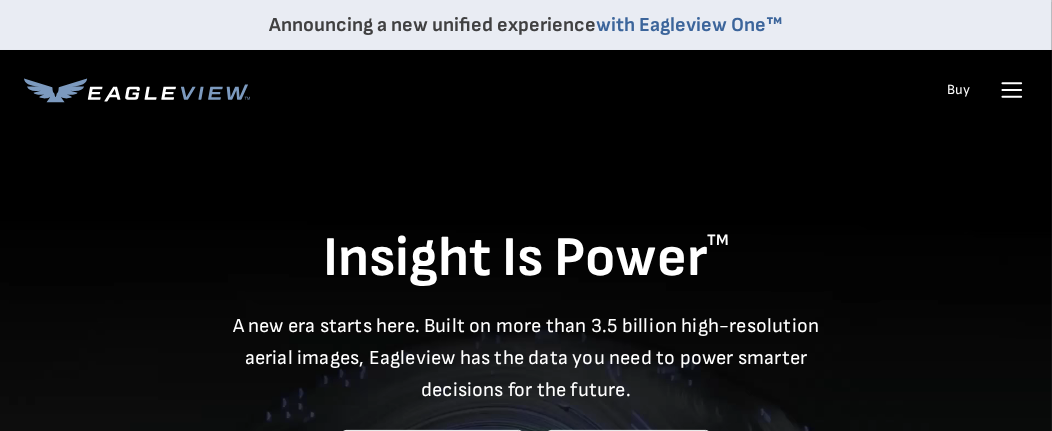 click 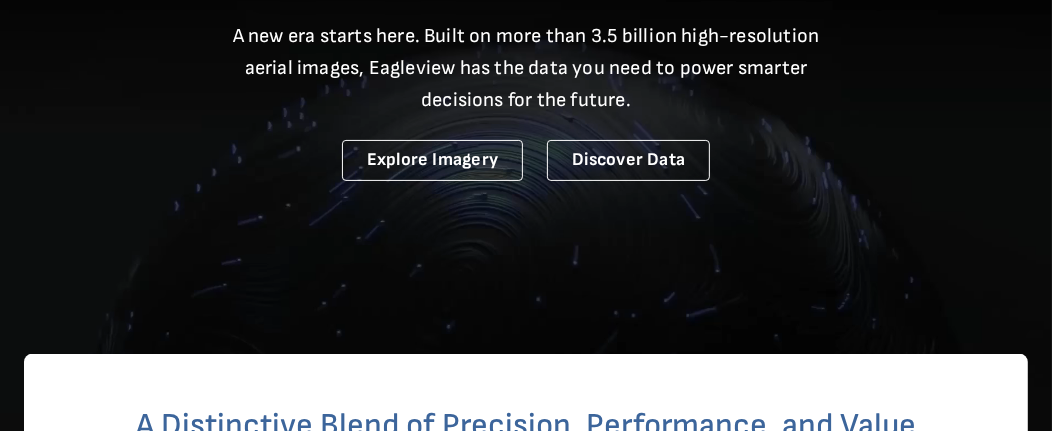 scroll, scrollTop: 0, scrollLeft: 0, axis: both 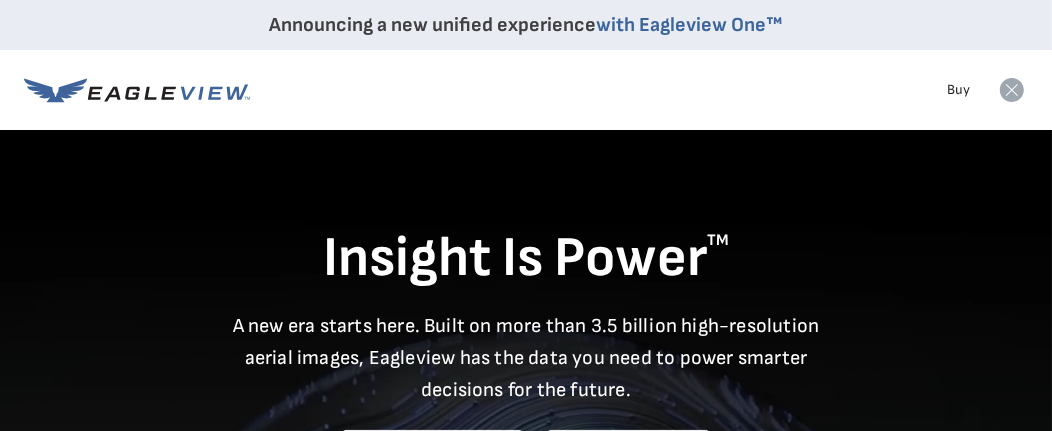 click on "Buy" at bounding box center (958, 90) 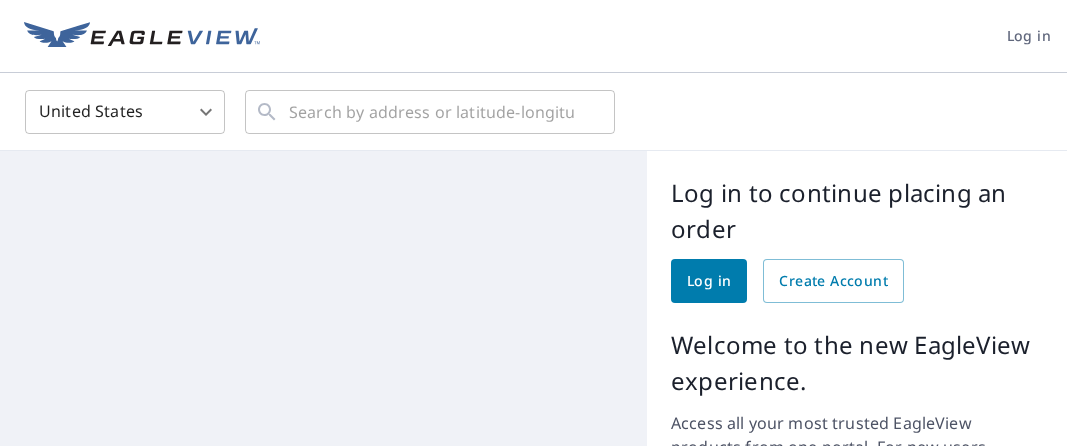 scroll, scrollTop: 0, scrollLeft: 0, axis: both 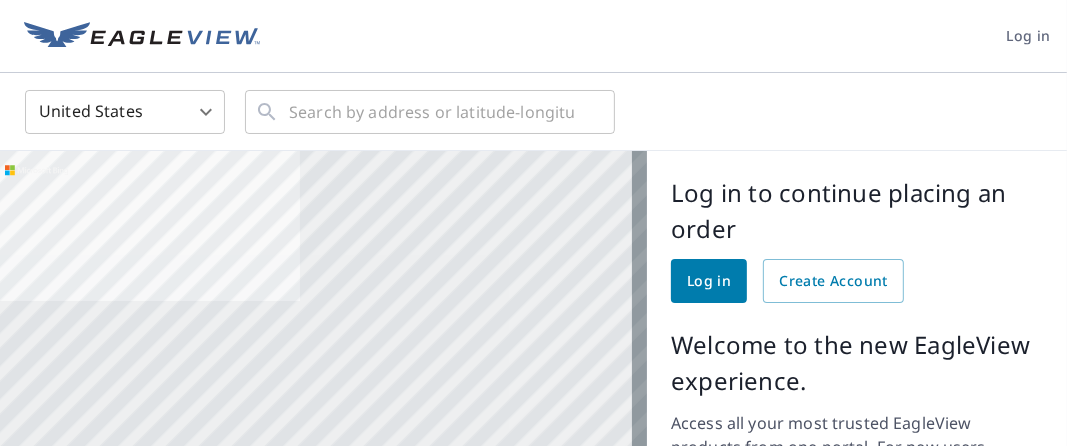 click on "Log in" at bounding box center [709, 281] 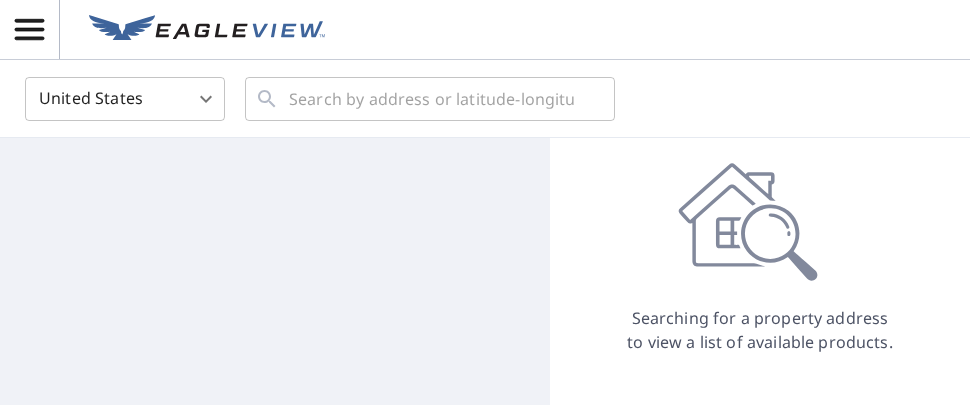scroll, scrollTop: 0, scrollLeft: 0, axis: both 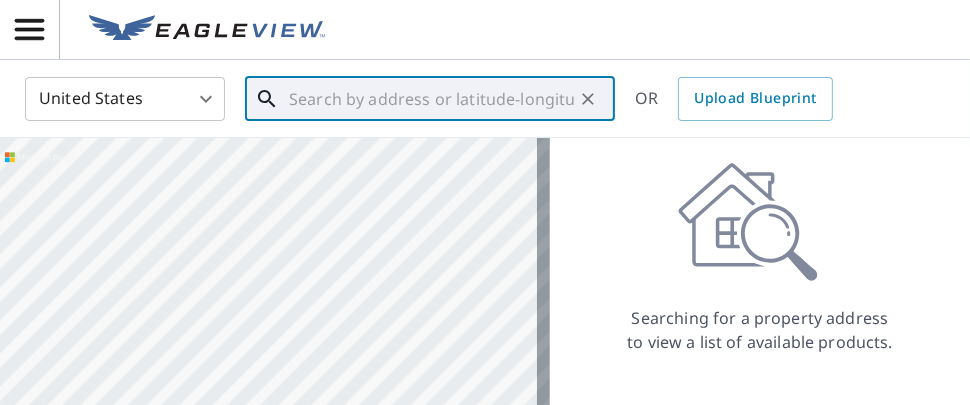 click at bounding box center [431, 99] 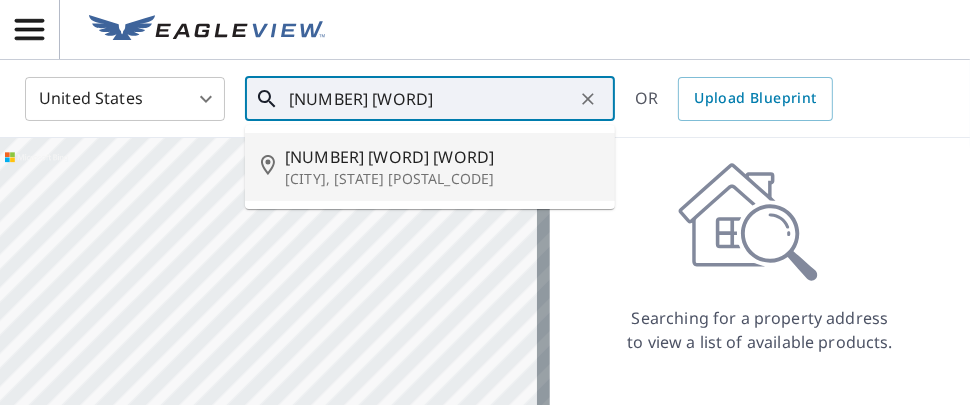 click on "[NUMBER] [WORD] [WORD]" at bounding box center (442, 157) 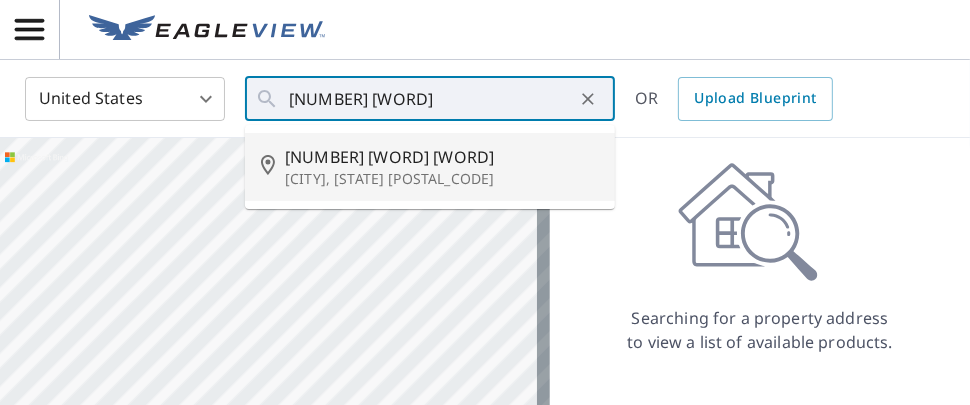 type on "[NUMBER] [WORD] [WORD] [WORD] [CITY], [STATE] [POSTAL_CODE]" 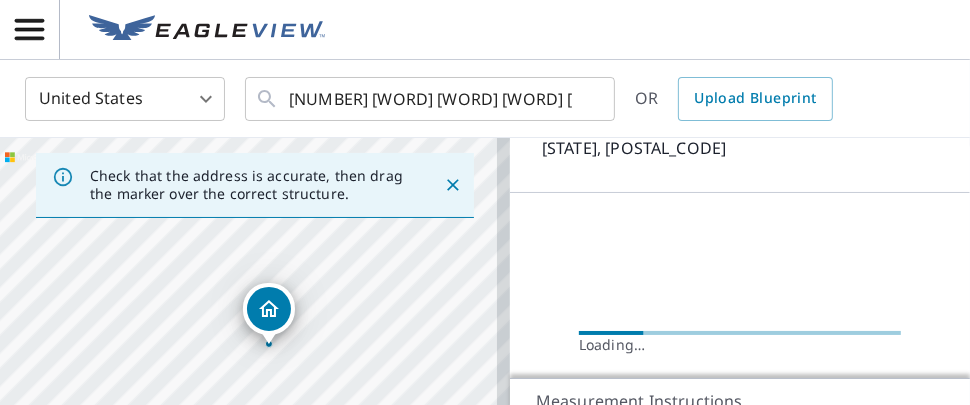 scroll, scrollTop: 181, scrollLeft: 0, axis: vertical 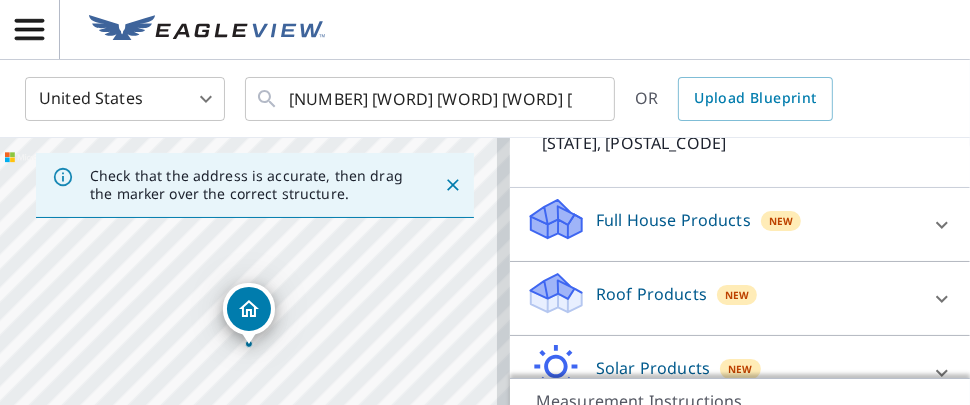 click on "Roof Products" at bounding box center [651, 294] 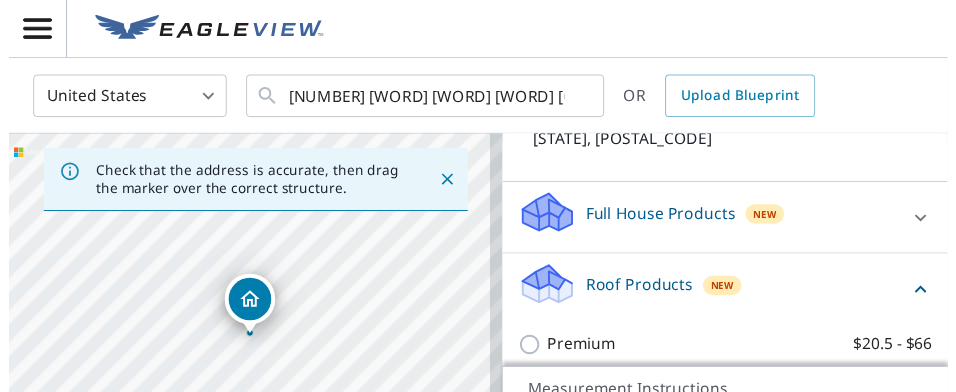 scroll, scrollTop: 363, scrollLeft: 0, axis: vertical 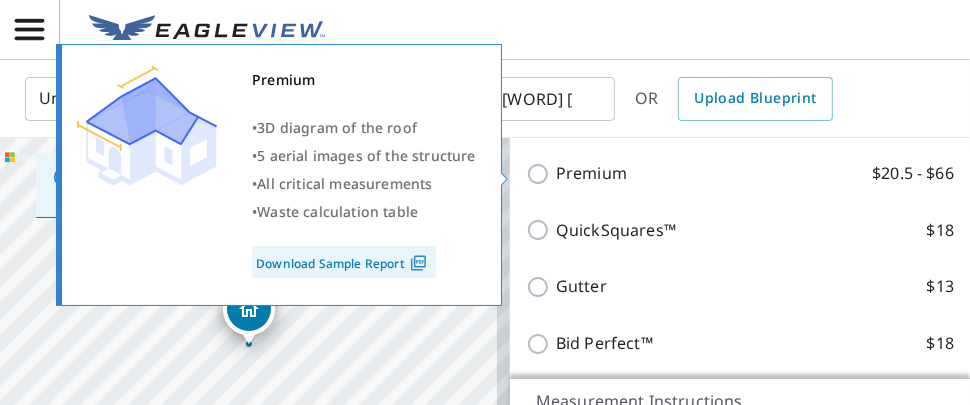 click on "Premium $20.5 - $66" at bounding box center [541, 174] 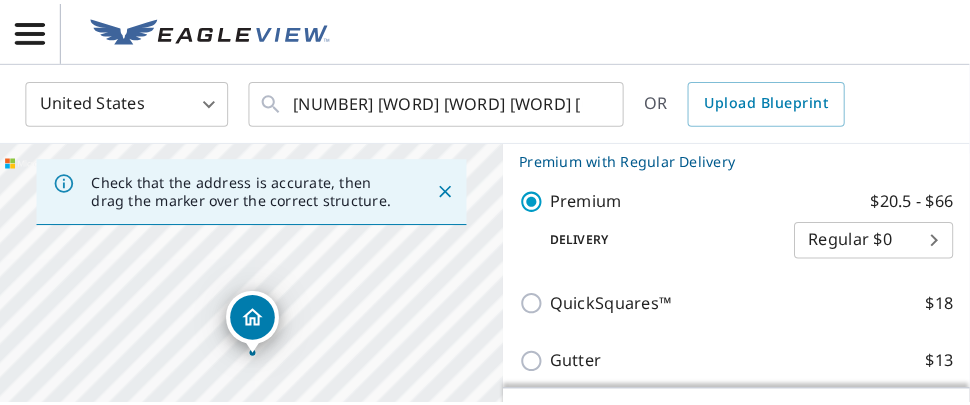 scroll, scrollTop: 0, scrollLeft: 0, axis: both 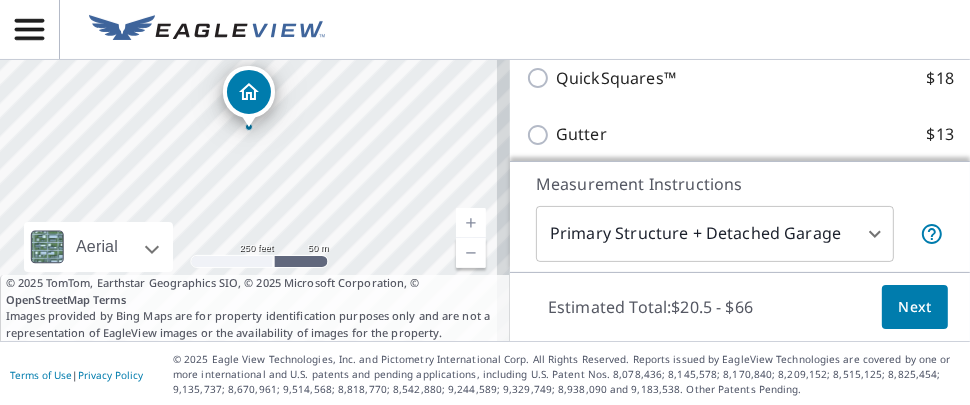 click on "Next" at bounding box center [915, 307] 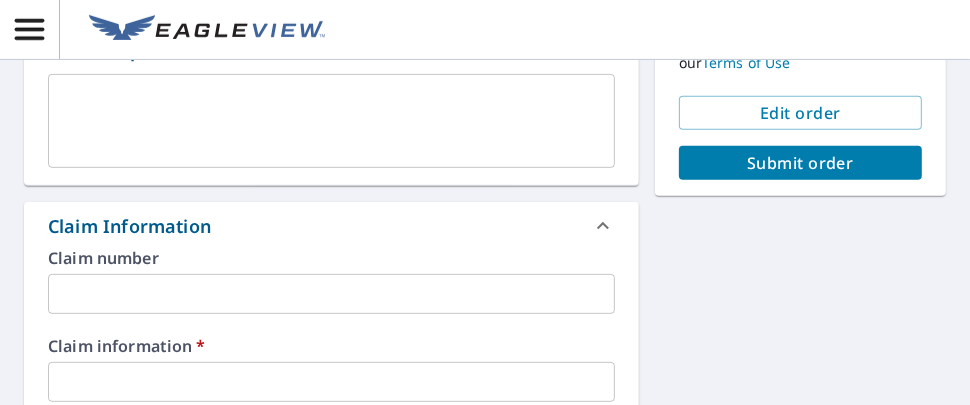 scroll, scrollTop: 329, scrollLeft: 0, axis: vertical 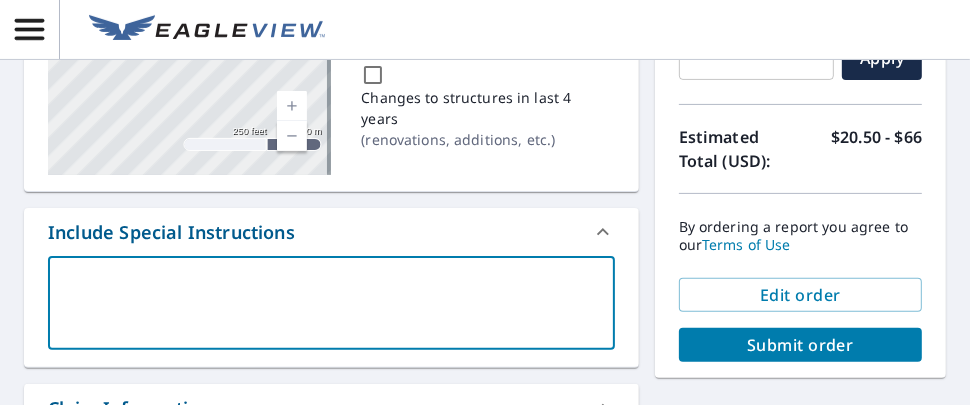 click at bounding box center (331, 303) 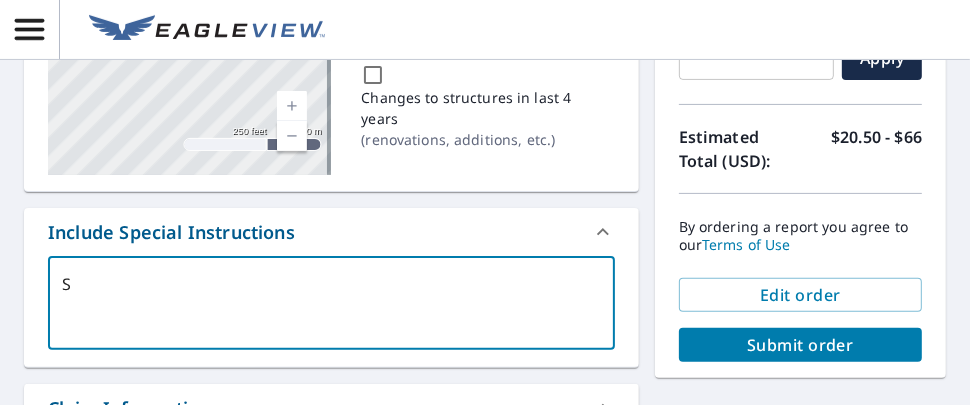 type on "Sq" 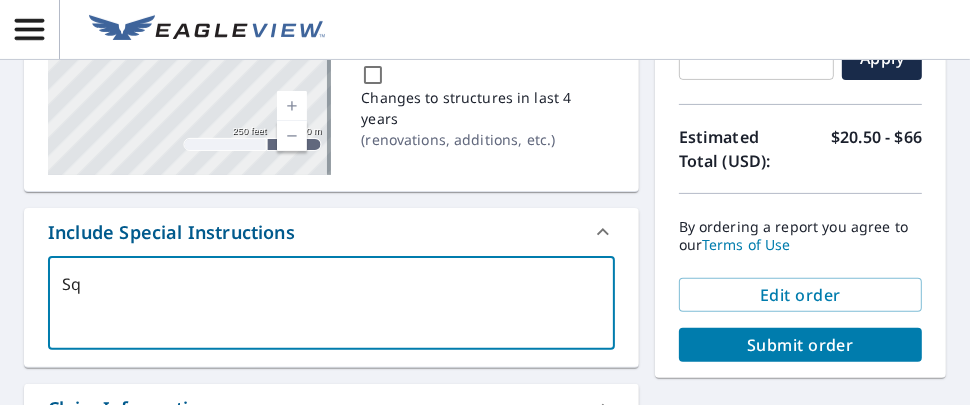 type on "Squ" 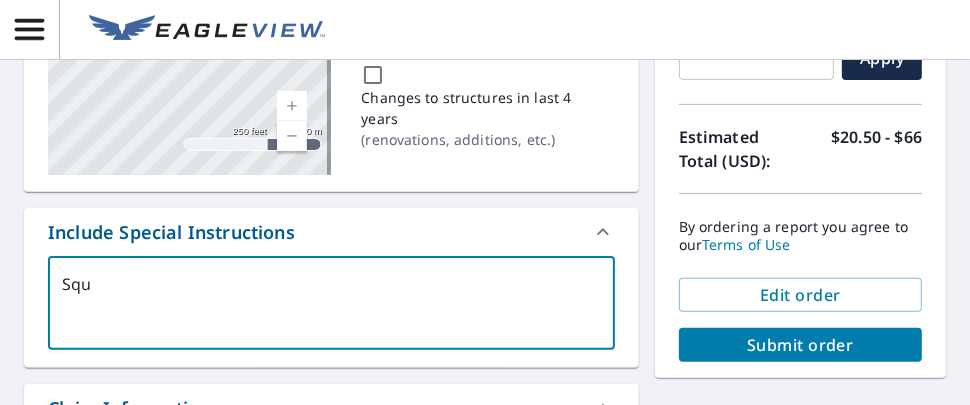 type on "Squa" 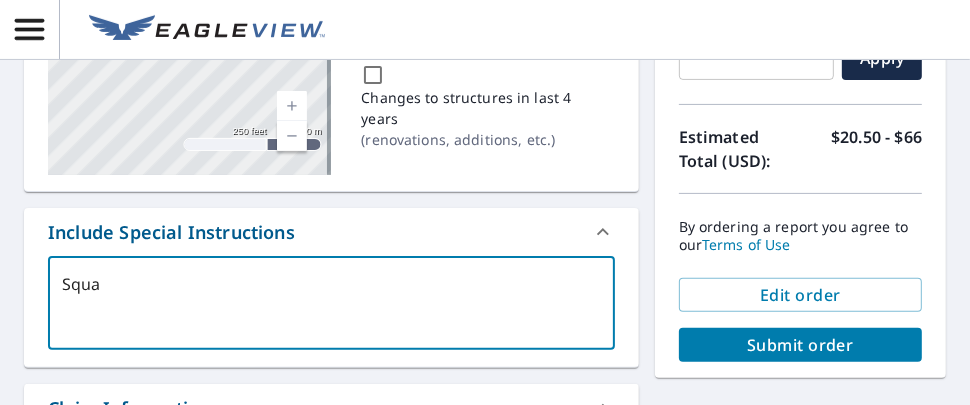 type on "Squar" 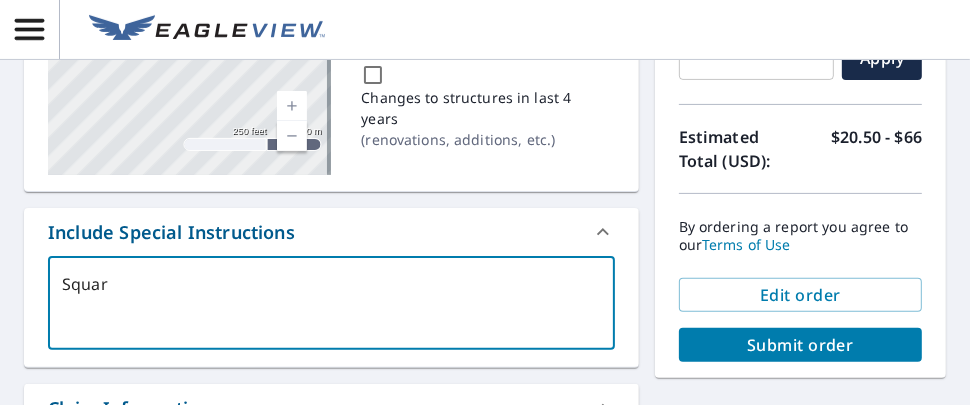 type on "Square" 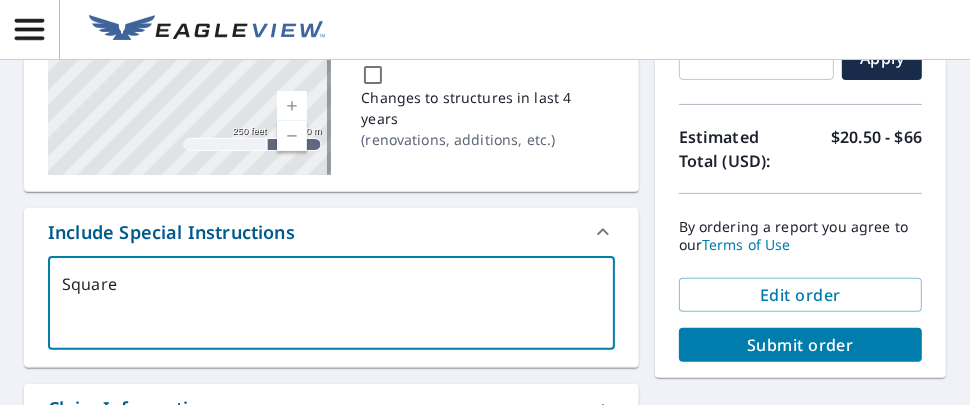 type on "Square" 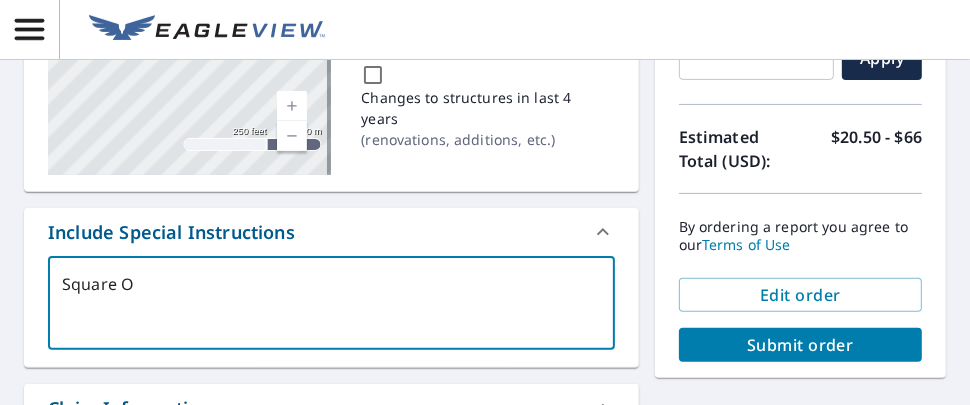 type on "[COMPANY] [WORD]" 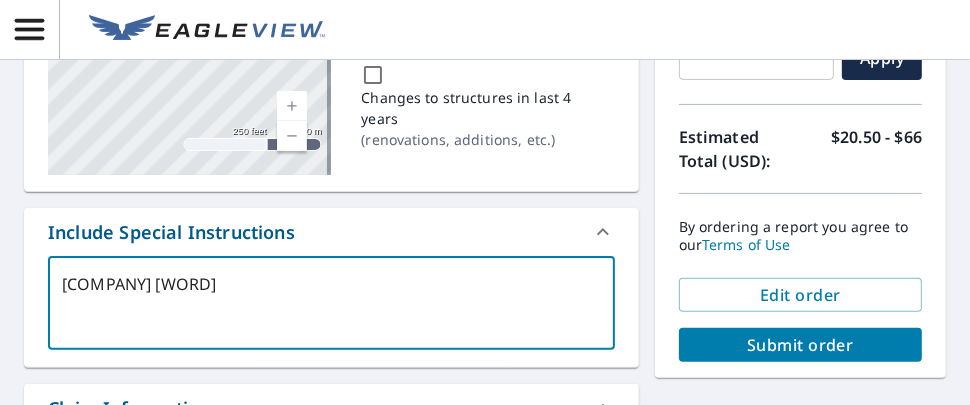type on "Square One" 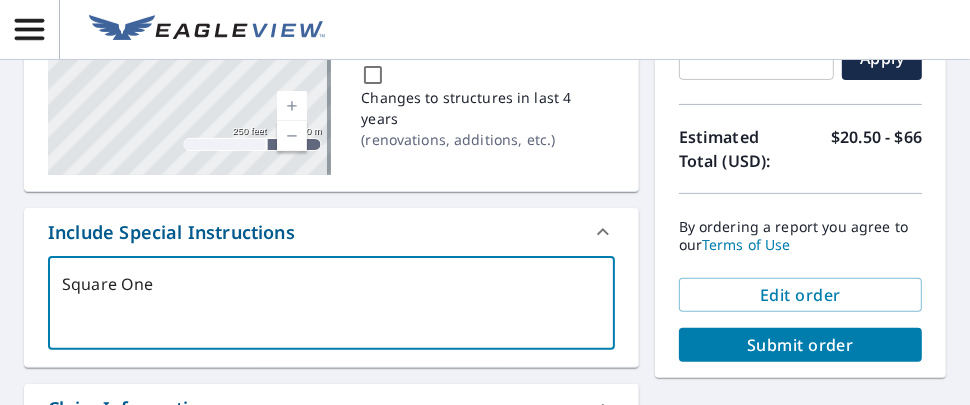 type on "Square One" 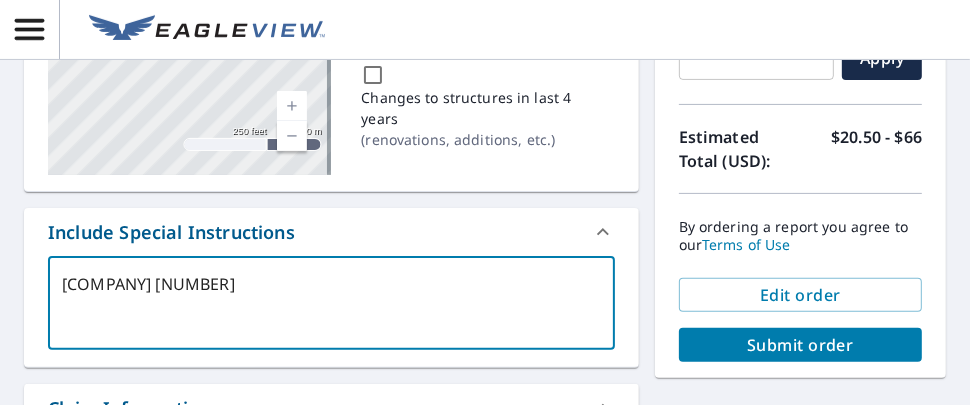 type on "[COMPANY] [NUMBER]" 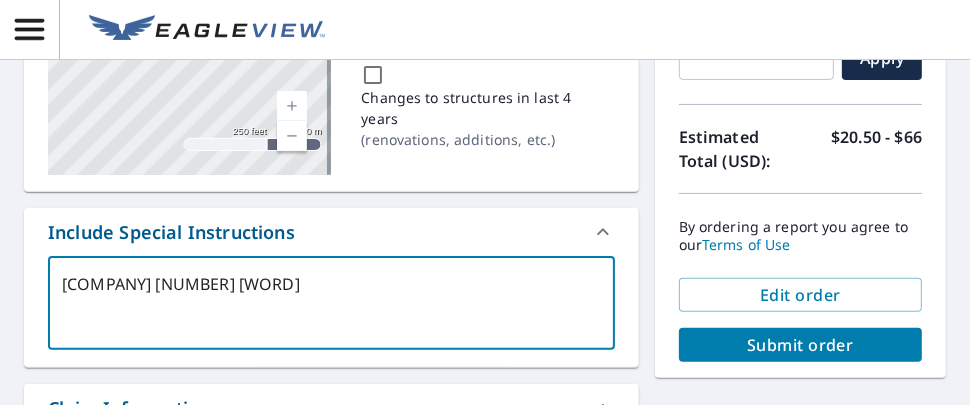 type on "[COMPANY] [NUMBER]" 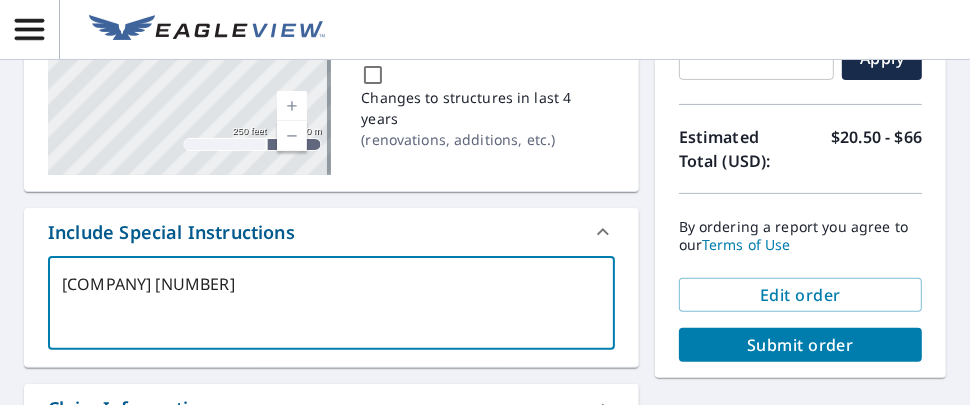 type on "[COMPANY] [NUMBER] [WORD]" 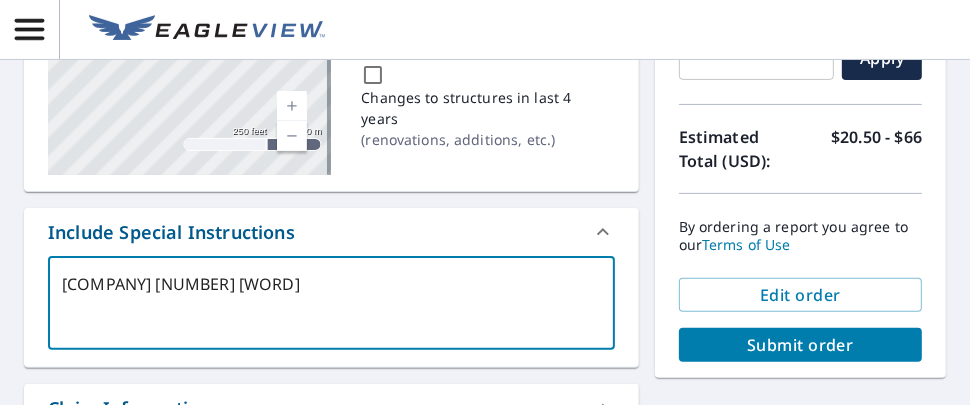 type on "[COMPANY] [NUMBER] [WORD]" 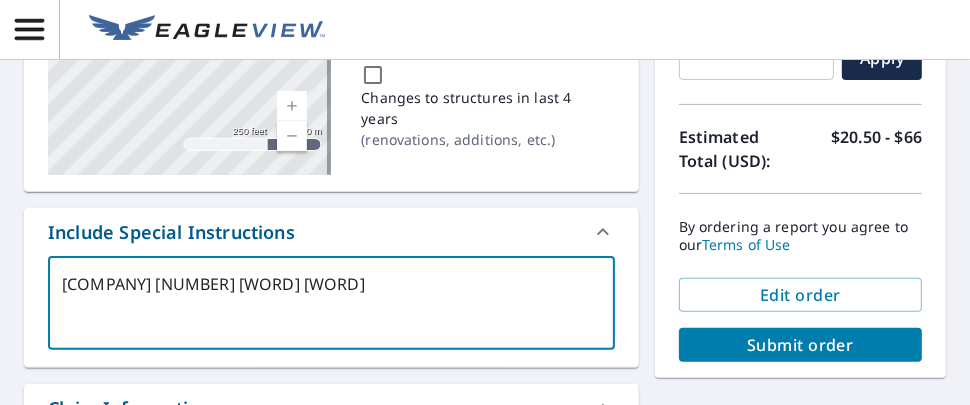 type on "[COMPANY] [NUMBER] [WORD] [WORD]" 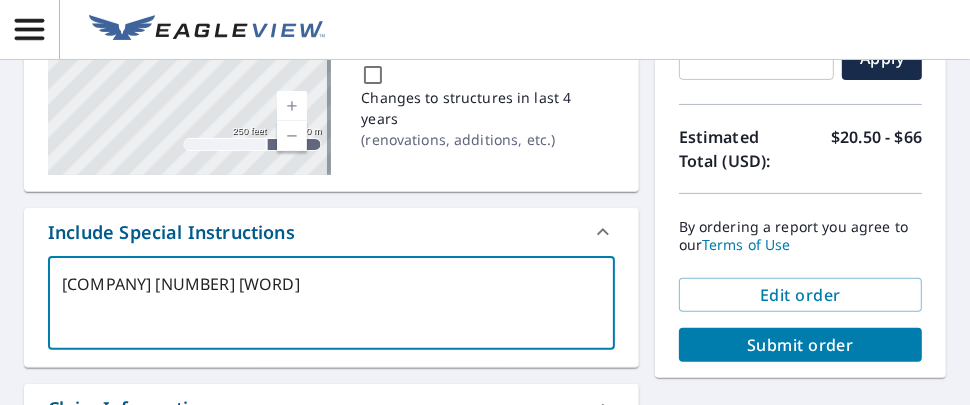 type on "[COMPANY] [NUMBER] [WORD]" 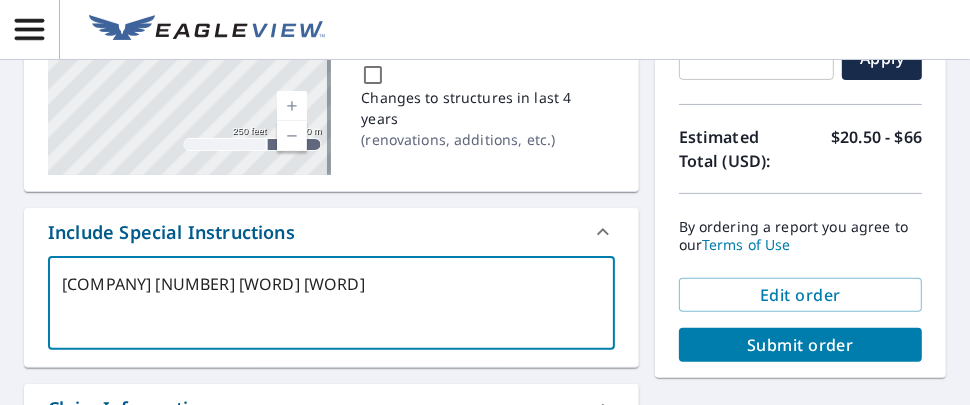 type on "[COMPANY] [NUMBER] [WORD] [WORD]" 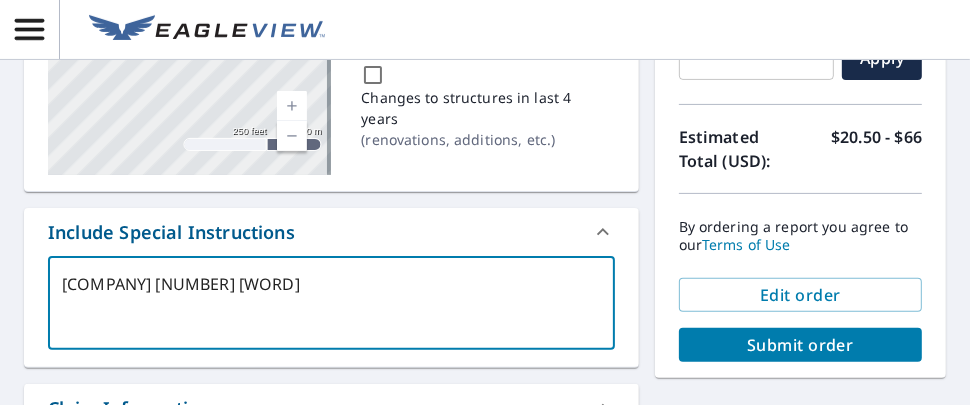 type on "[COMPANY] [NUMBER] [WORD] [WORD]" 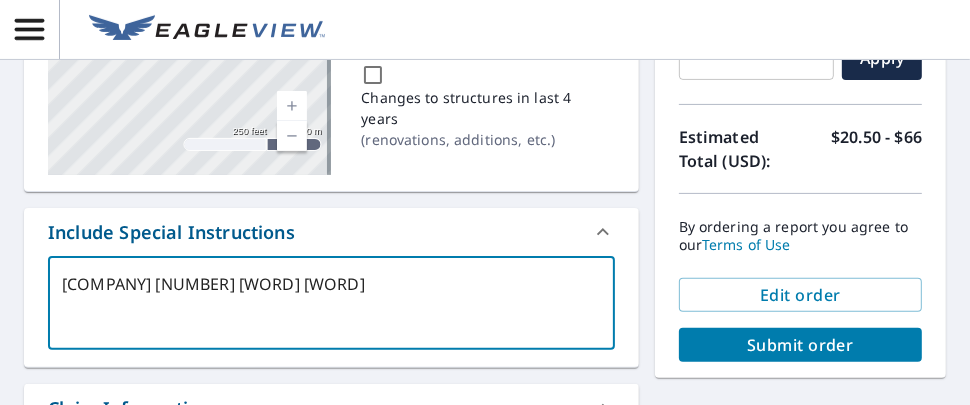 type on "[COMPANY] [NUMBER] [WORD] [WORD]" 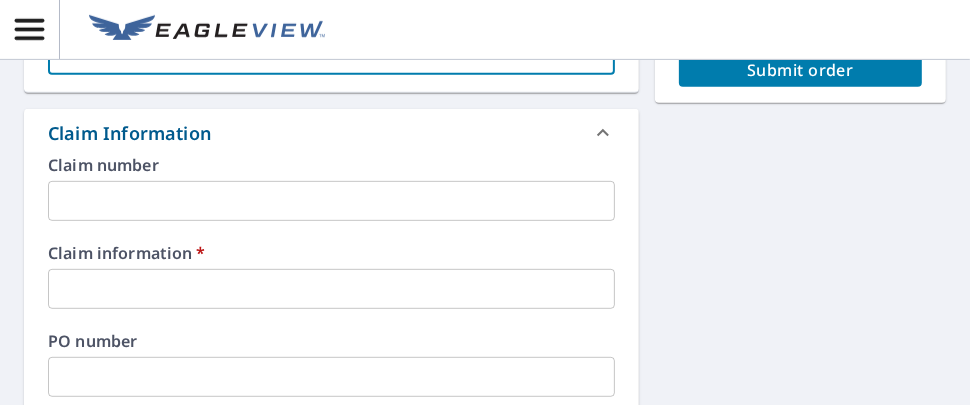 scroll, scrollTop: 693, scrollLeft: 0, axis: vertical 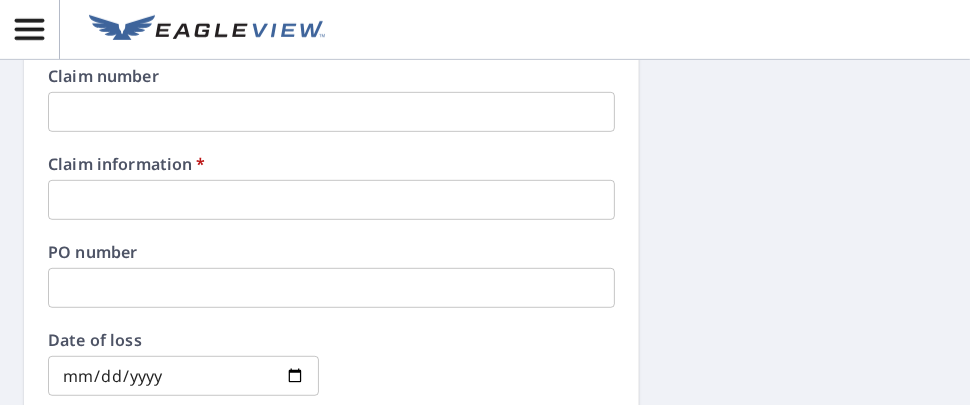 type on "[COMPANY] [NUMBER] [WORD] [WORD]" 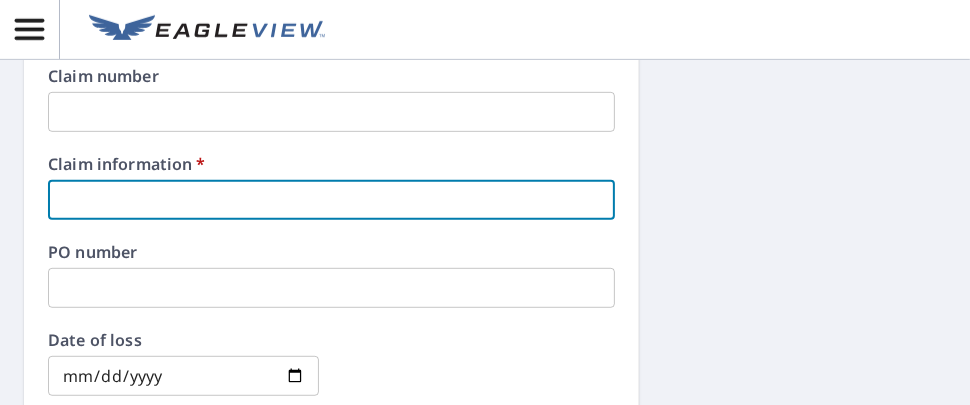 click at bounding box center [331, 200] 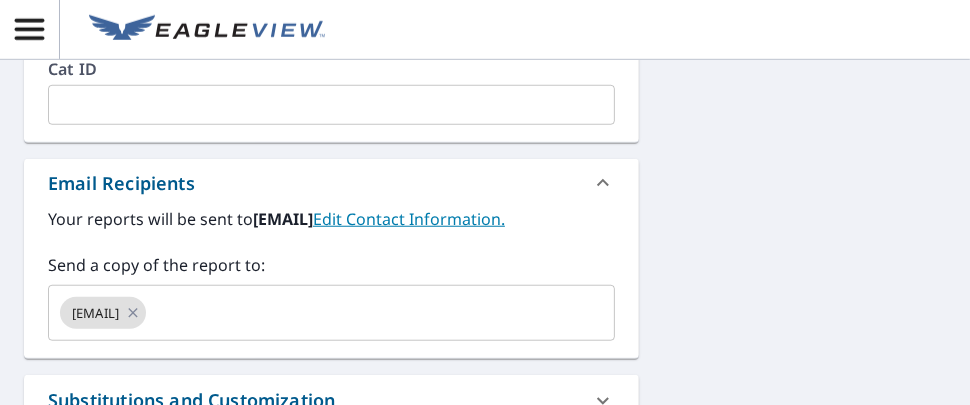 scroll, scrollTop: 1057, scrollLeft: 0, axis: vertical 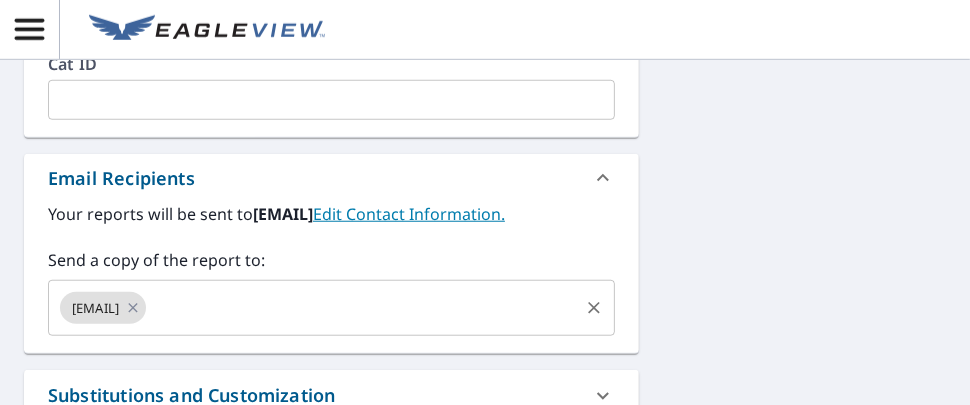 type on "[COMPANY] [NUMBER] [WORD] [WORD]" 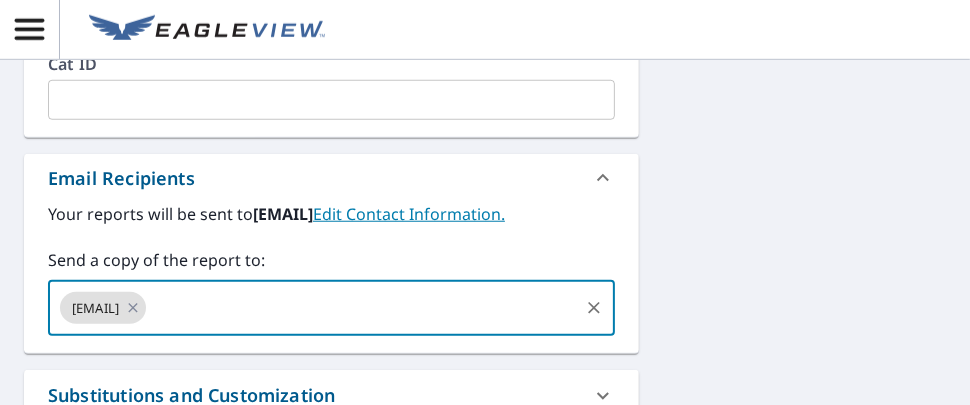 click at bounding box center [362, 308] 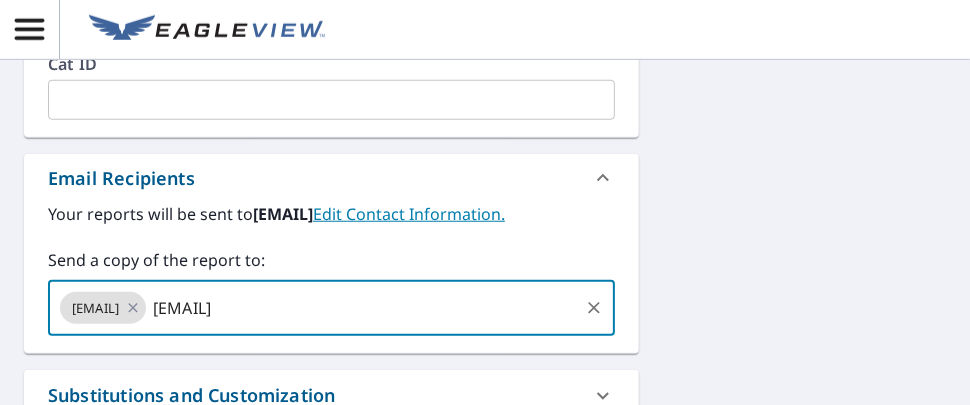 type on "[EMAIL]" 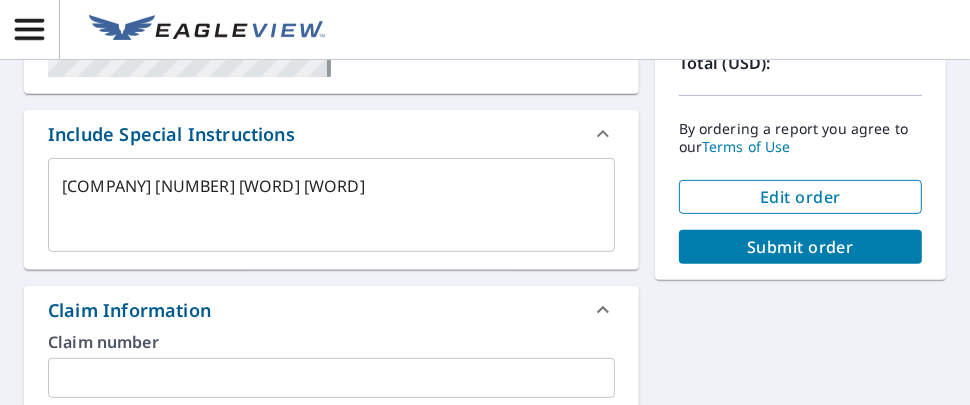 scroll, scrollTop: 410, scrollLeft: 0, axis: vertical 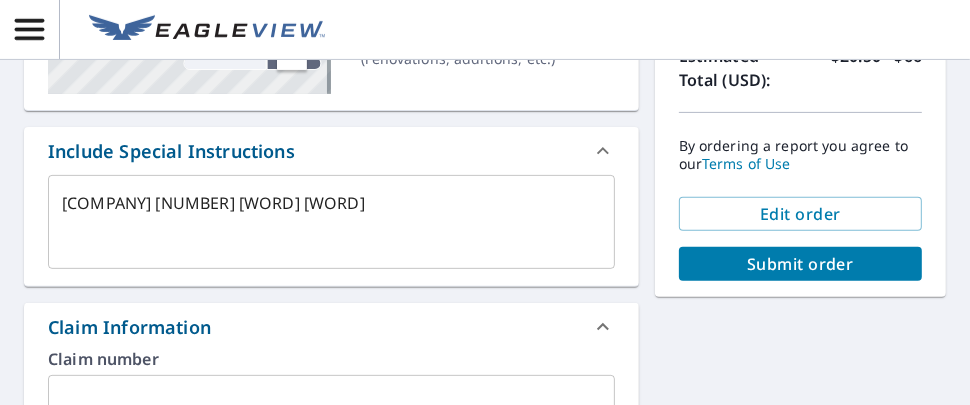 click on "Submit order" at bounding box center (800, 264) 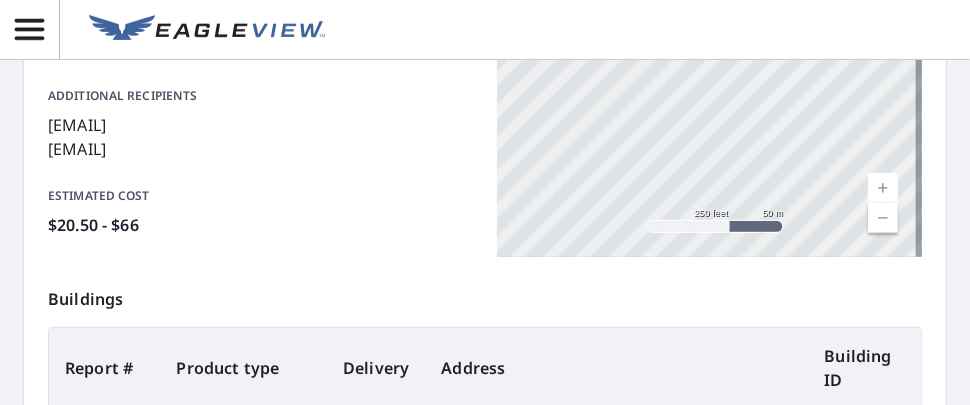 scroll, scrollTop: 461, scrollLeft: 0, axis: vertical 